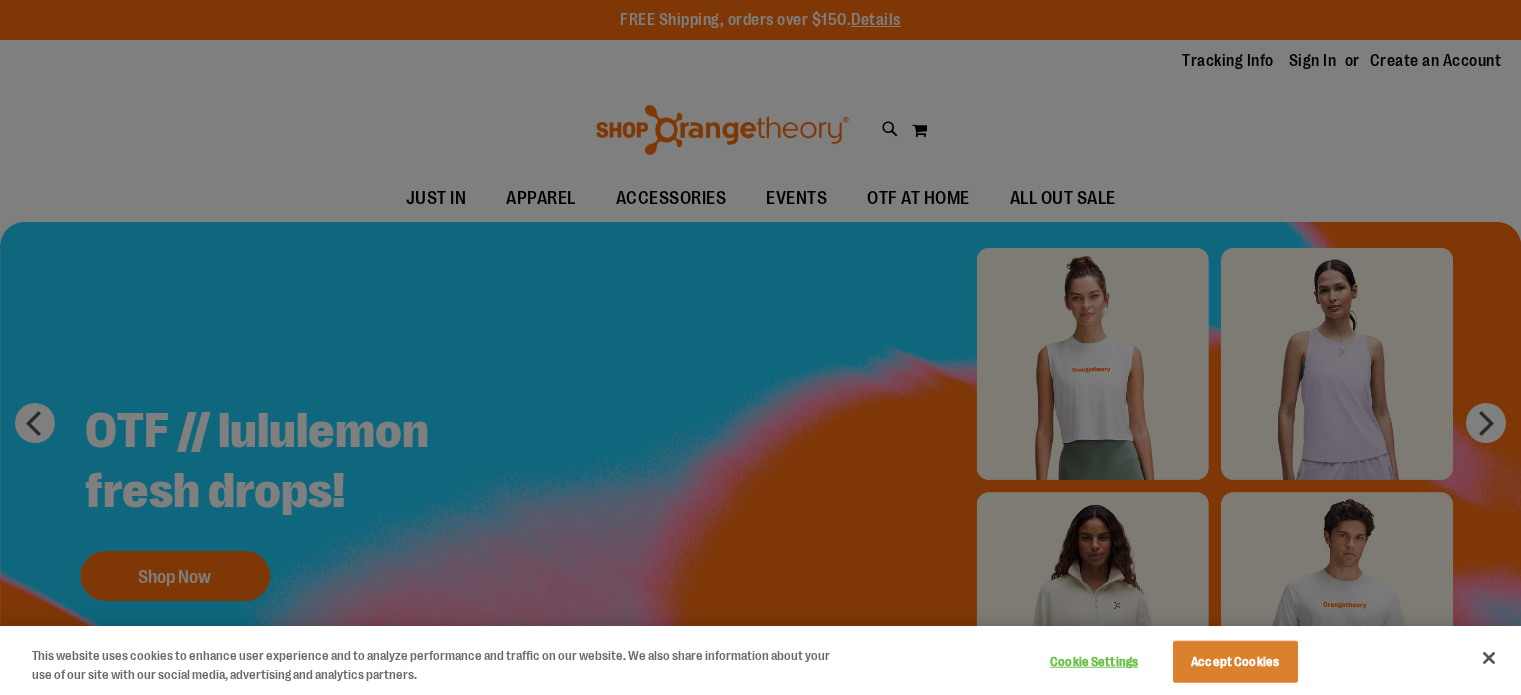 scroll, scrollTop: 0, scrollLeft: 0, axis: both 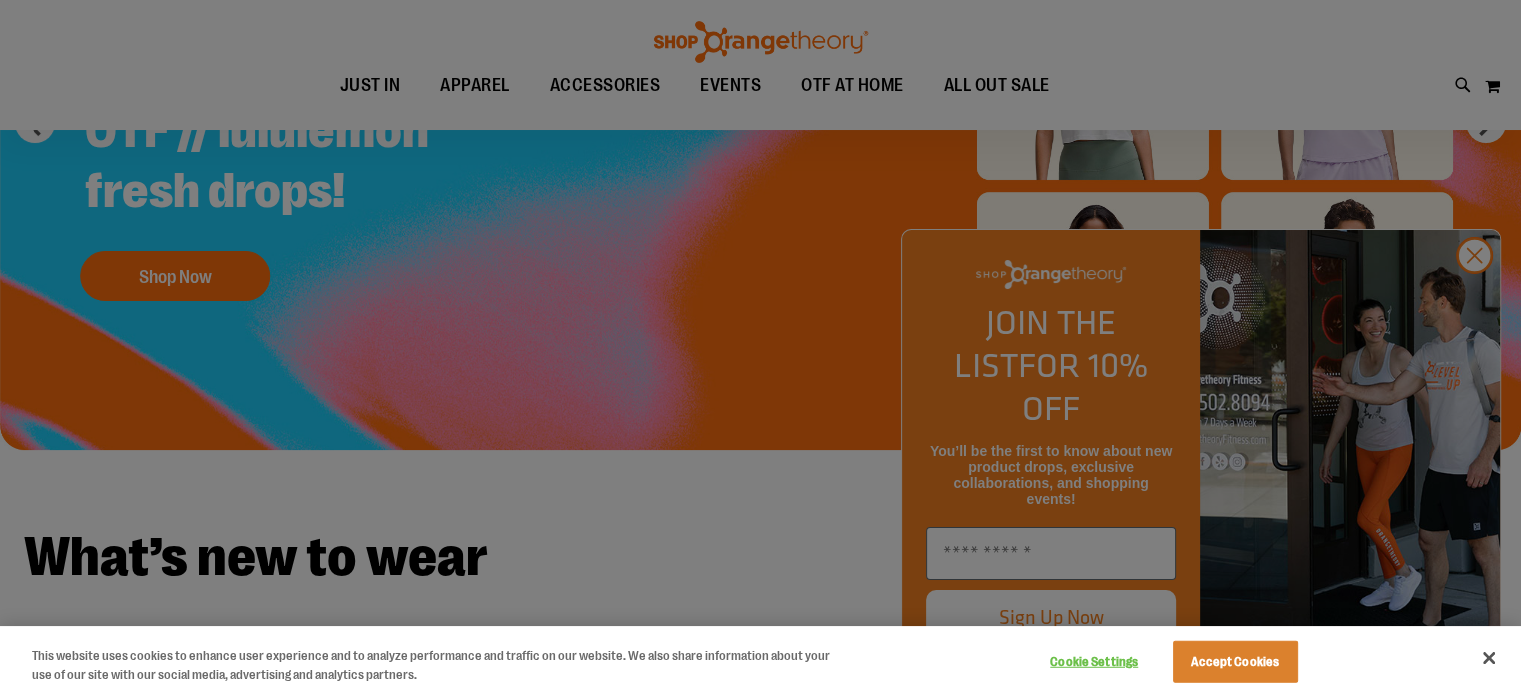 click at bounding box center [760, 347] 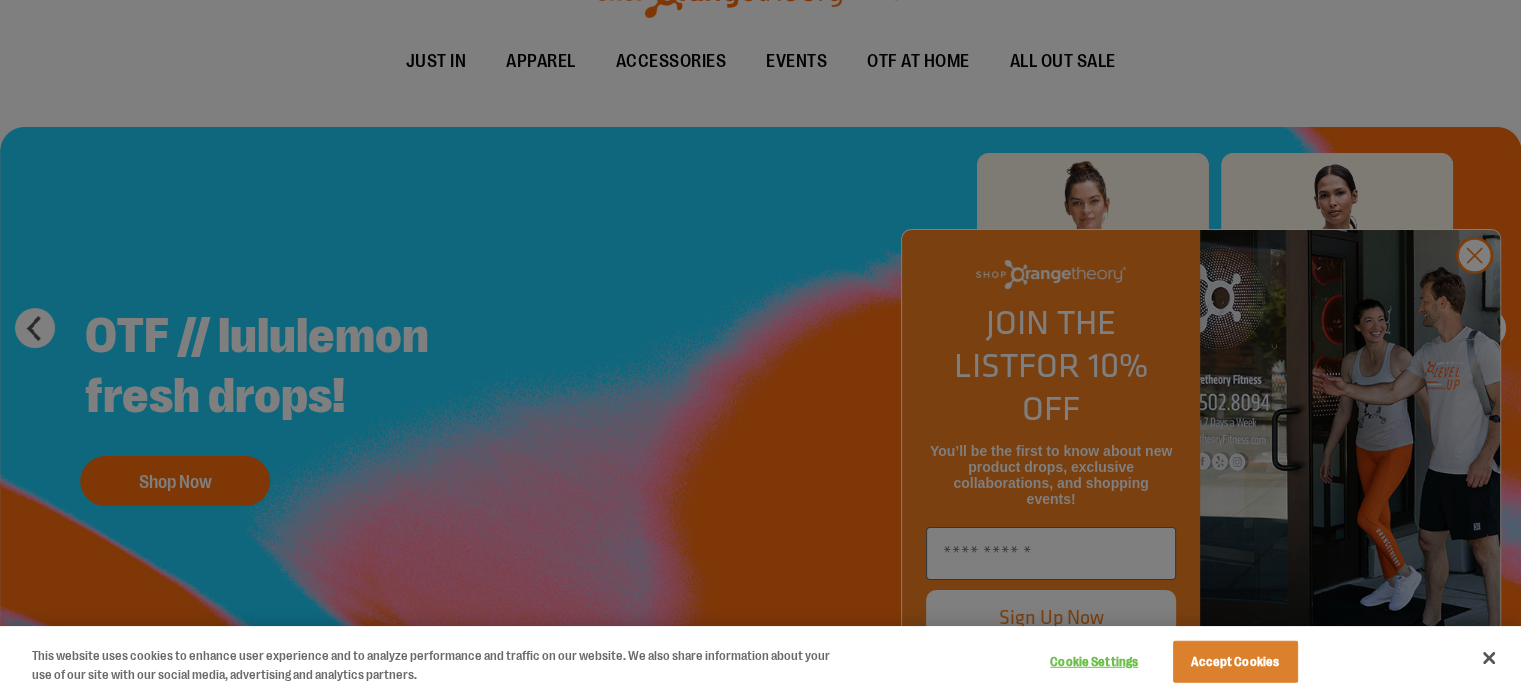 scroll, scrollTop: 0, scrollLeft: 0, axis: both 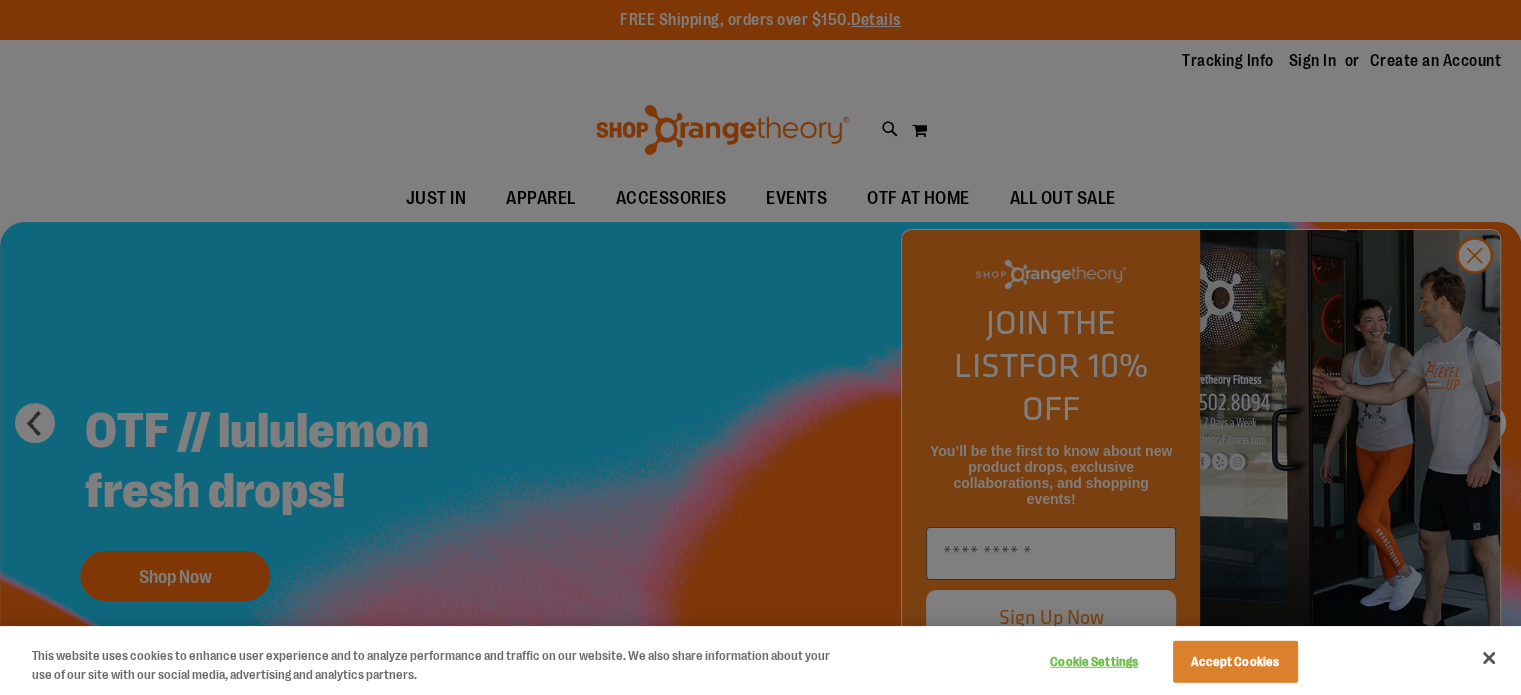 drag, startPoint x: 873, startPoint y: 87, endPoint x: 1036, endPoint y: 88, distance: 163.00307 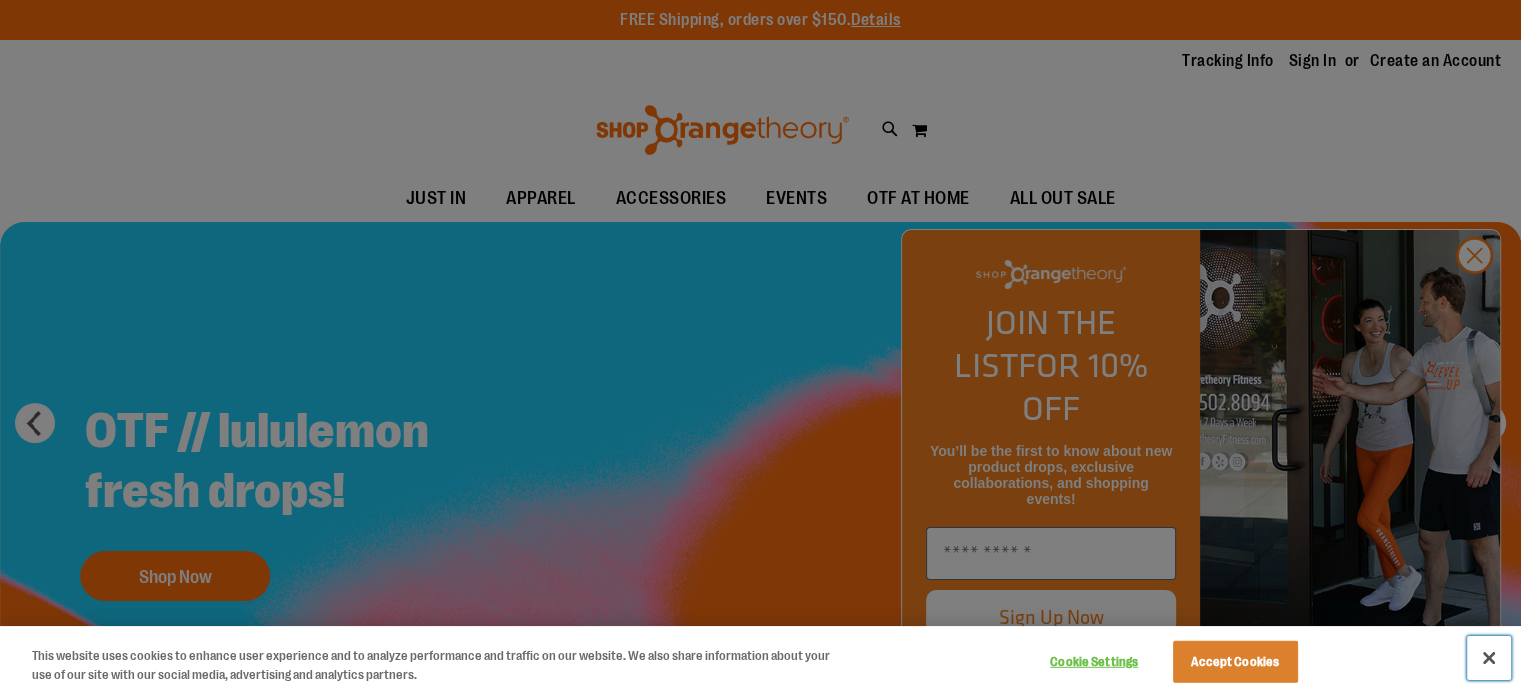 click at bounding box center [1489, 658] 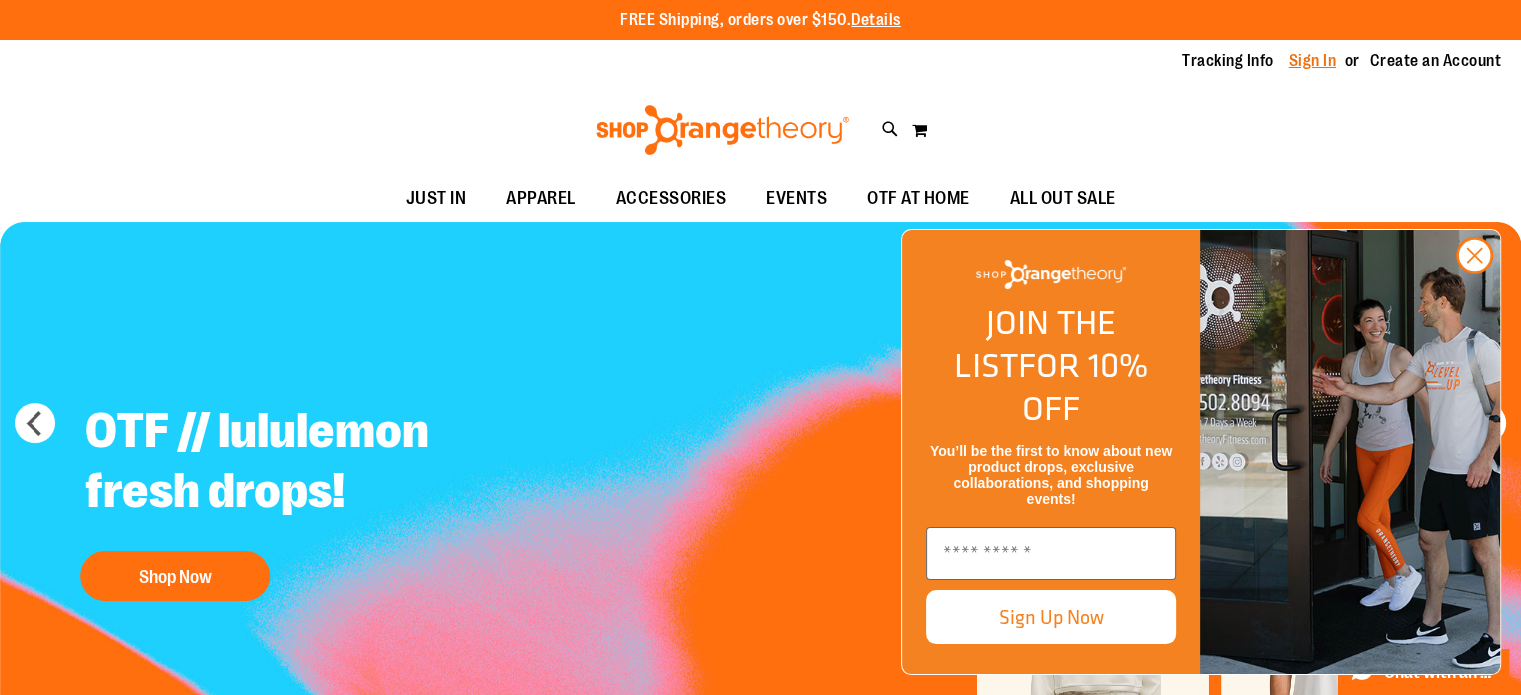 click on "Sign In" at bounding box center (1313, 61) 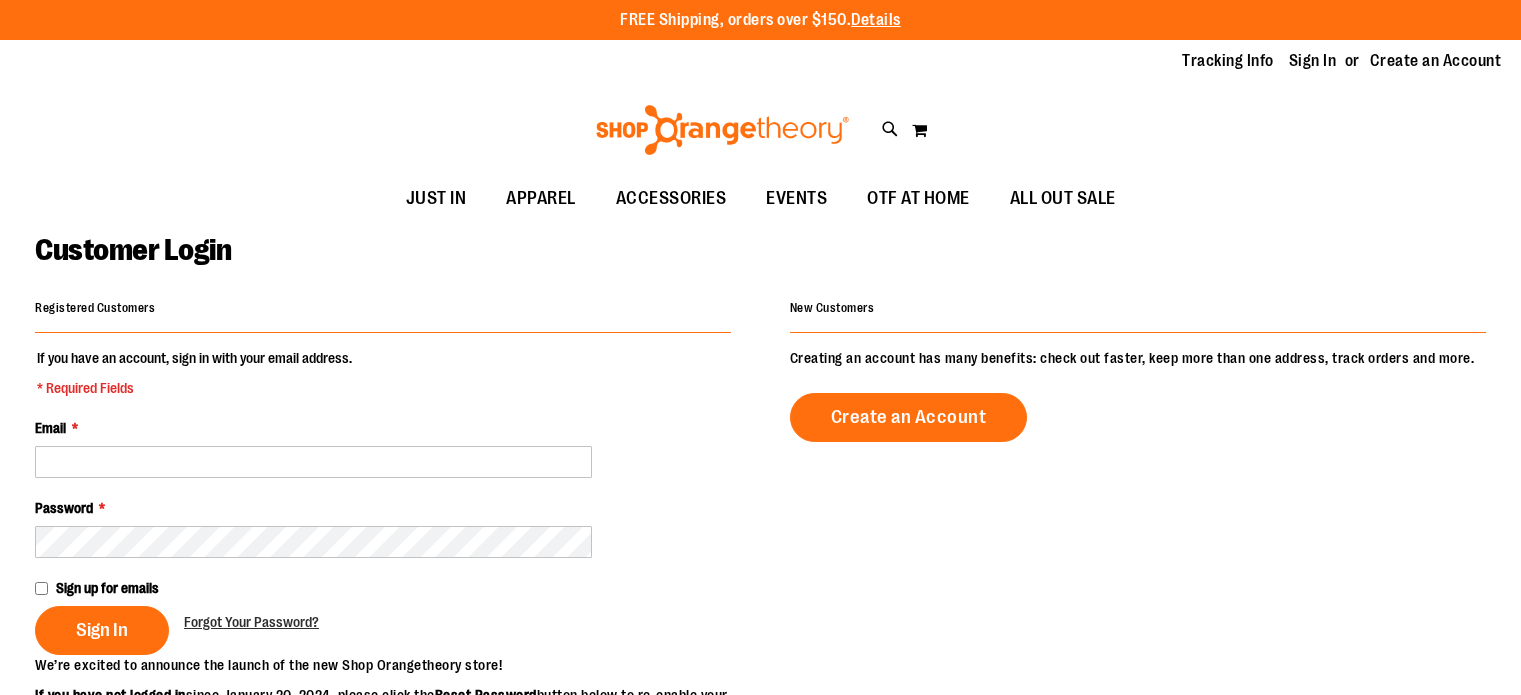 scroll, scrollTop: 0, scrollLeft: 0, axis: both 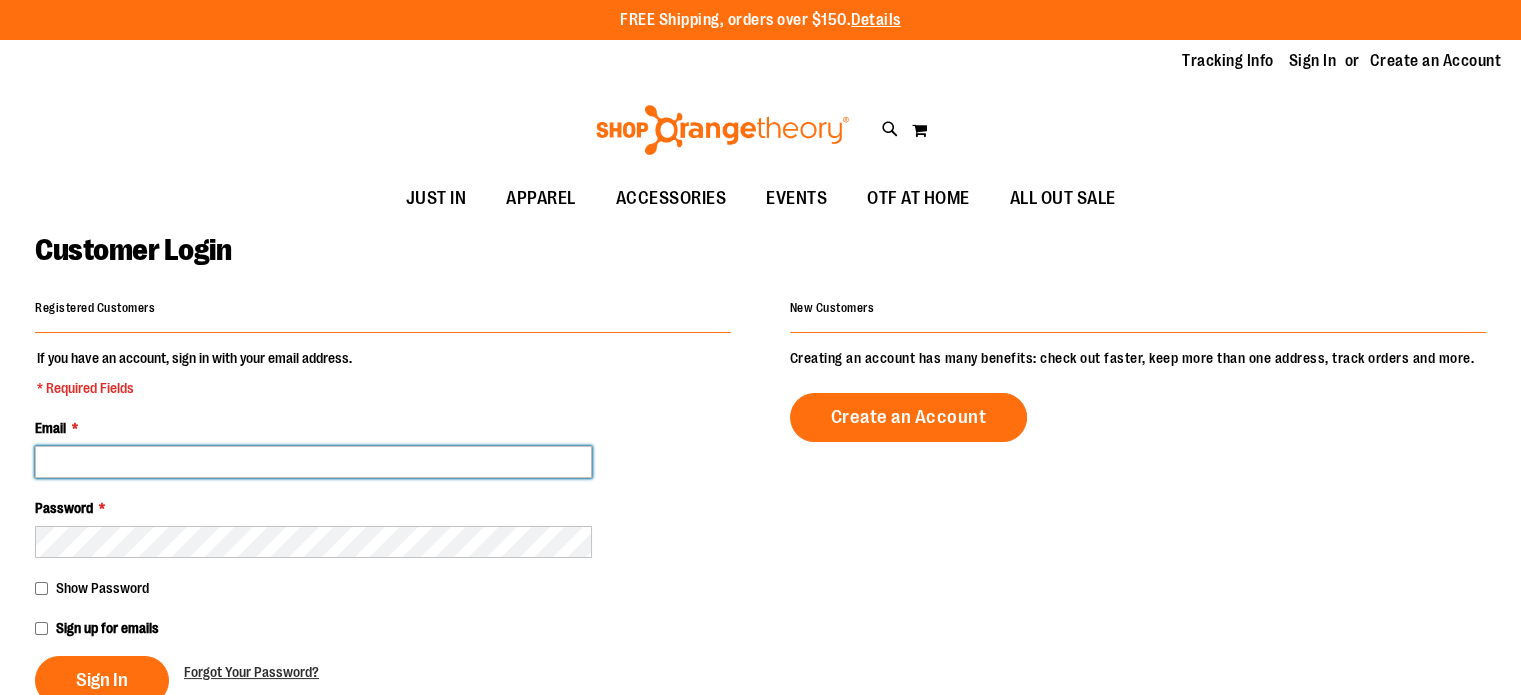 click on "Email *" at bounding box center (313, 462) 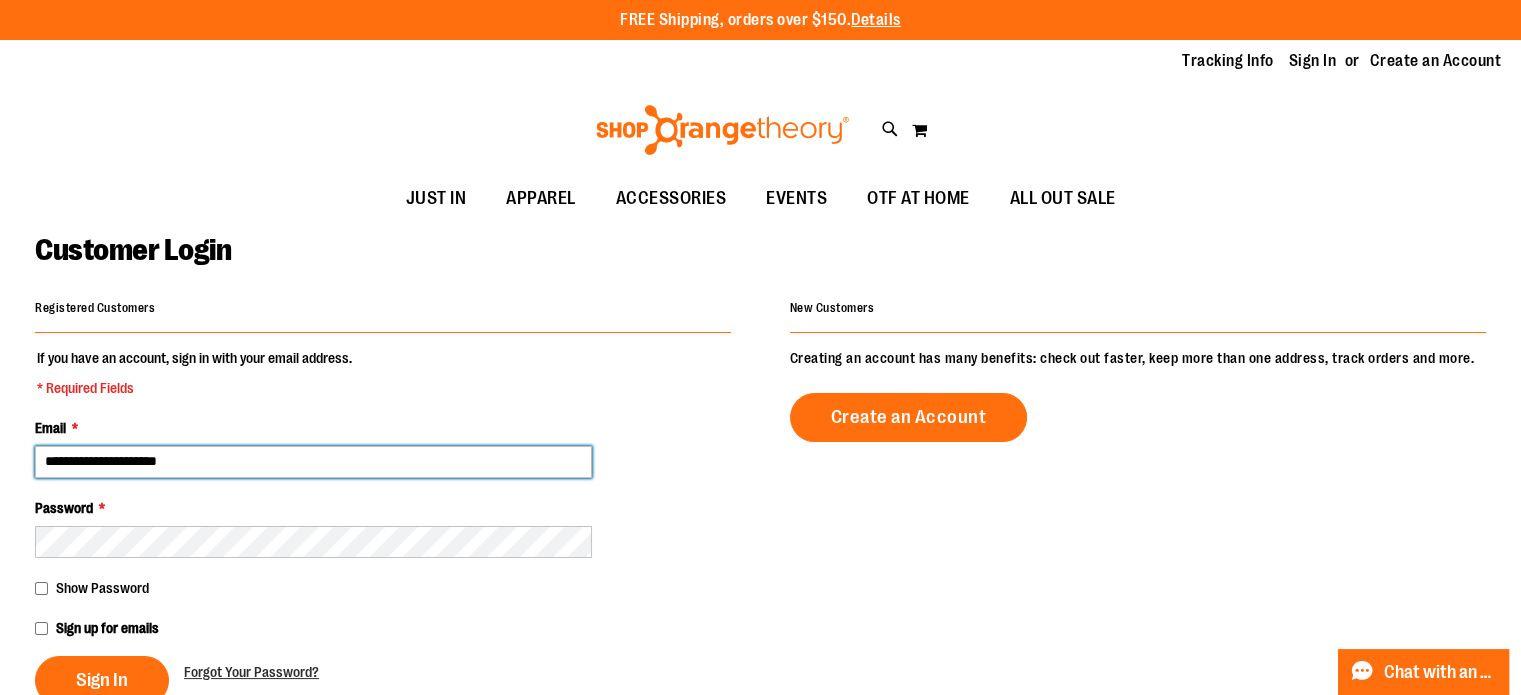 type on "**********" 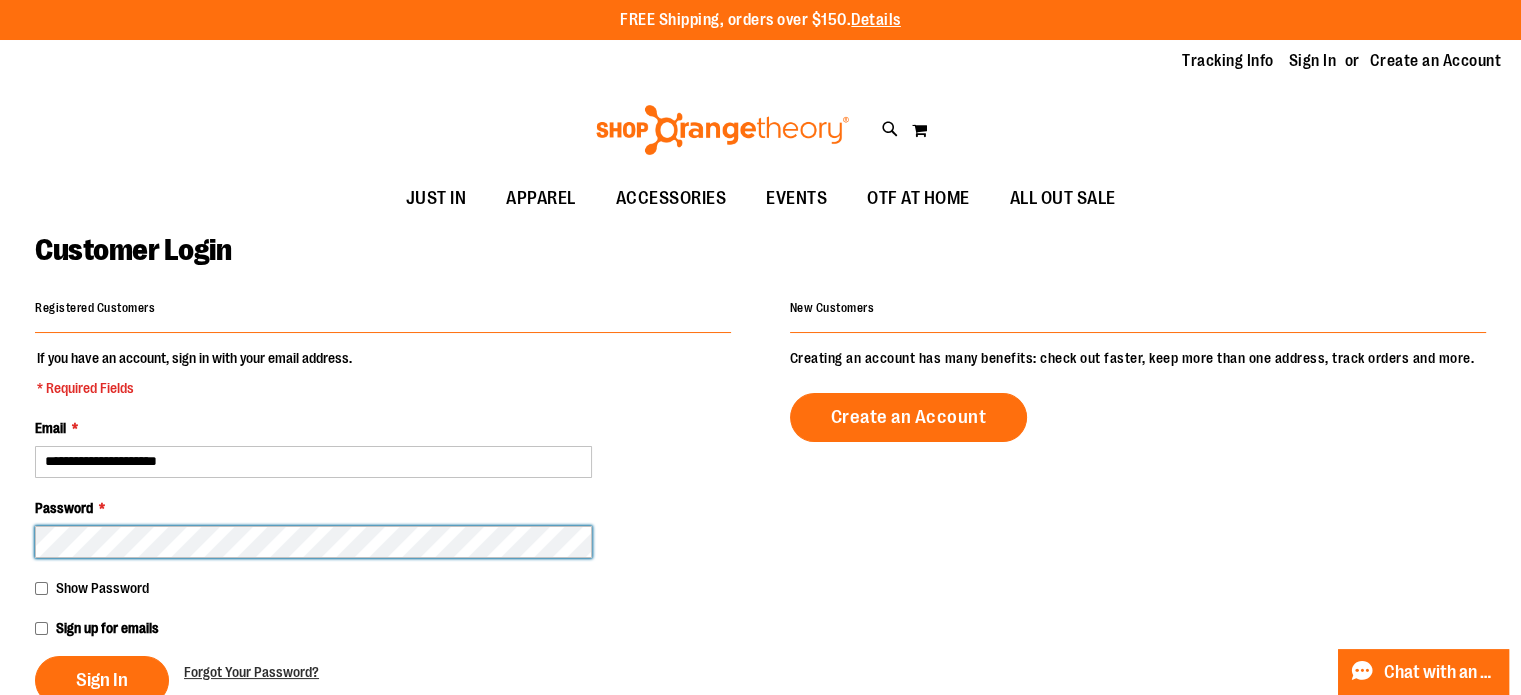 click on "Sign In" at bounding box center [102, 680] 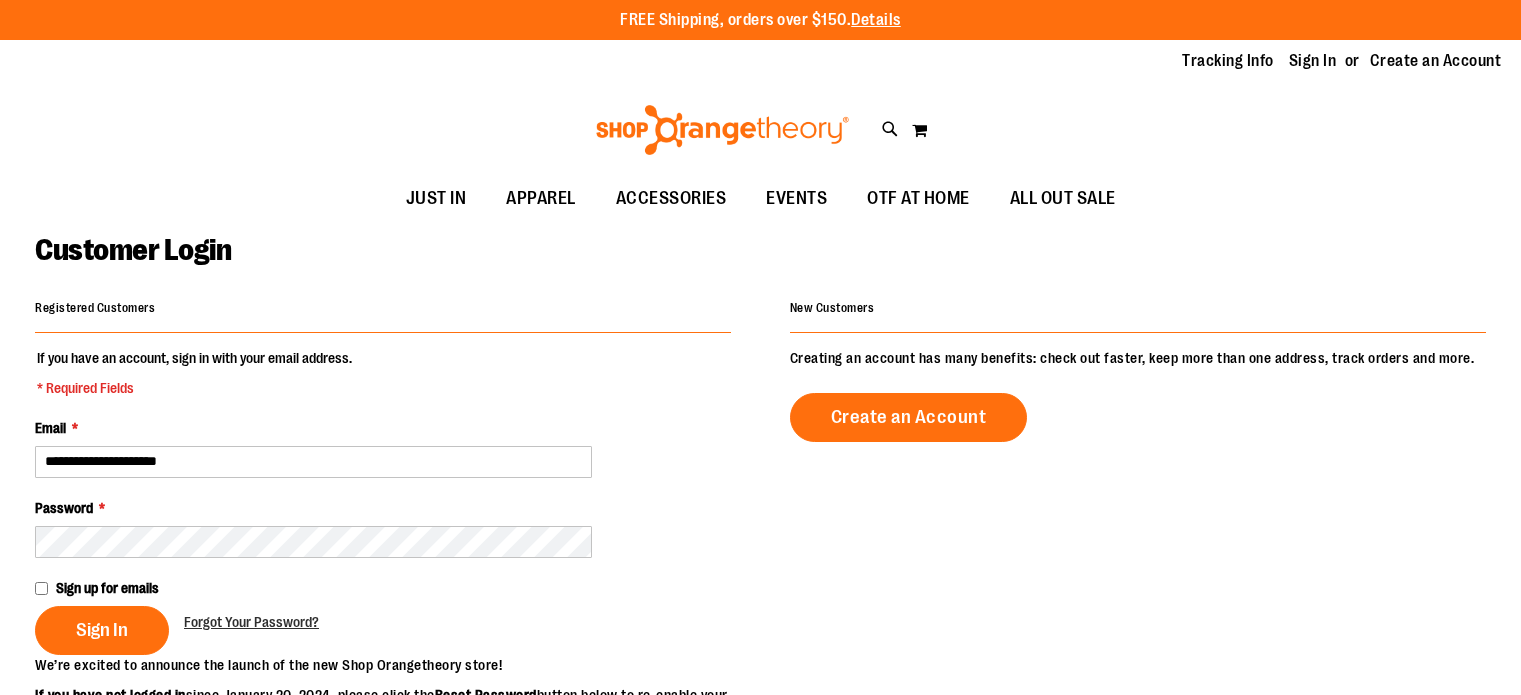 scroll, scrollTop: 0, scrollLeft: 0, axis: both 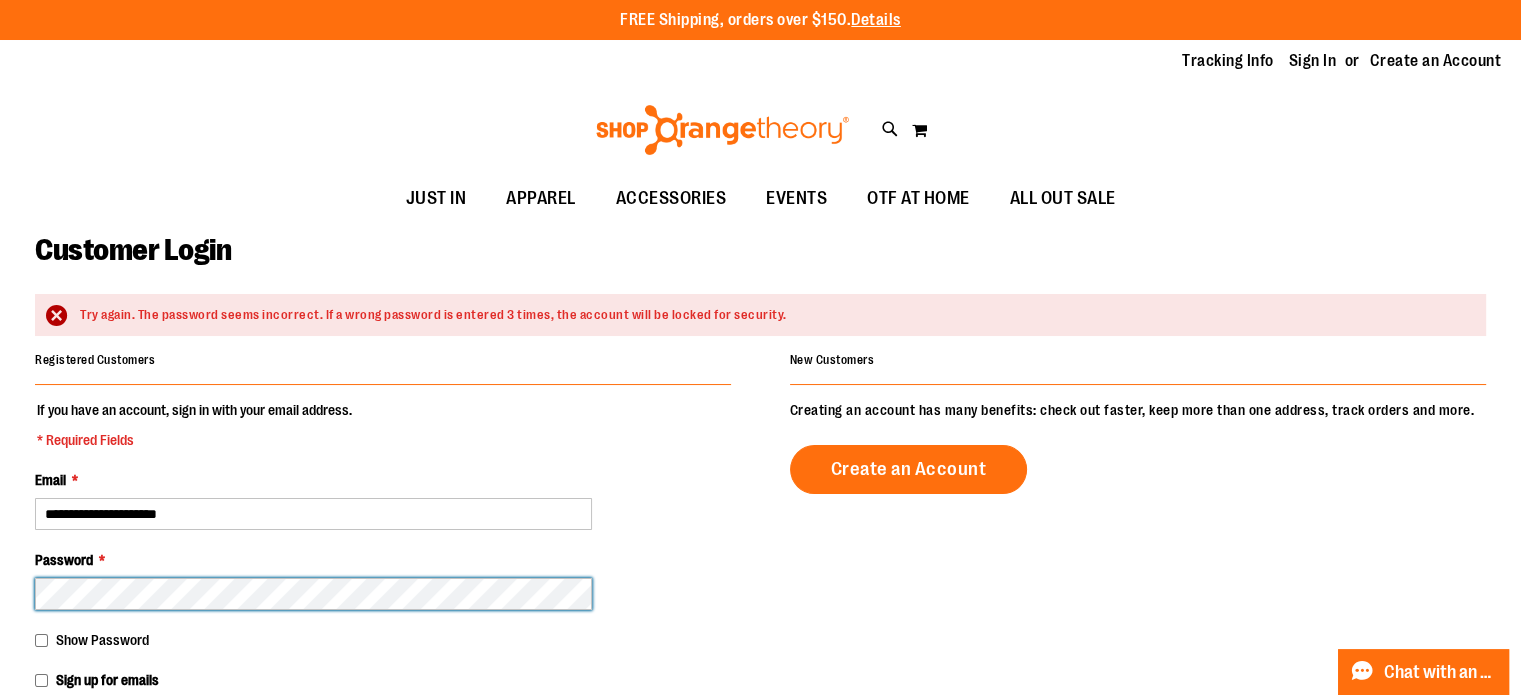 click on "Sign In" at bounding box center (102, 732) 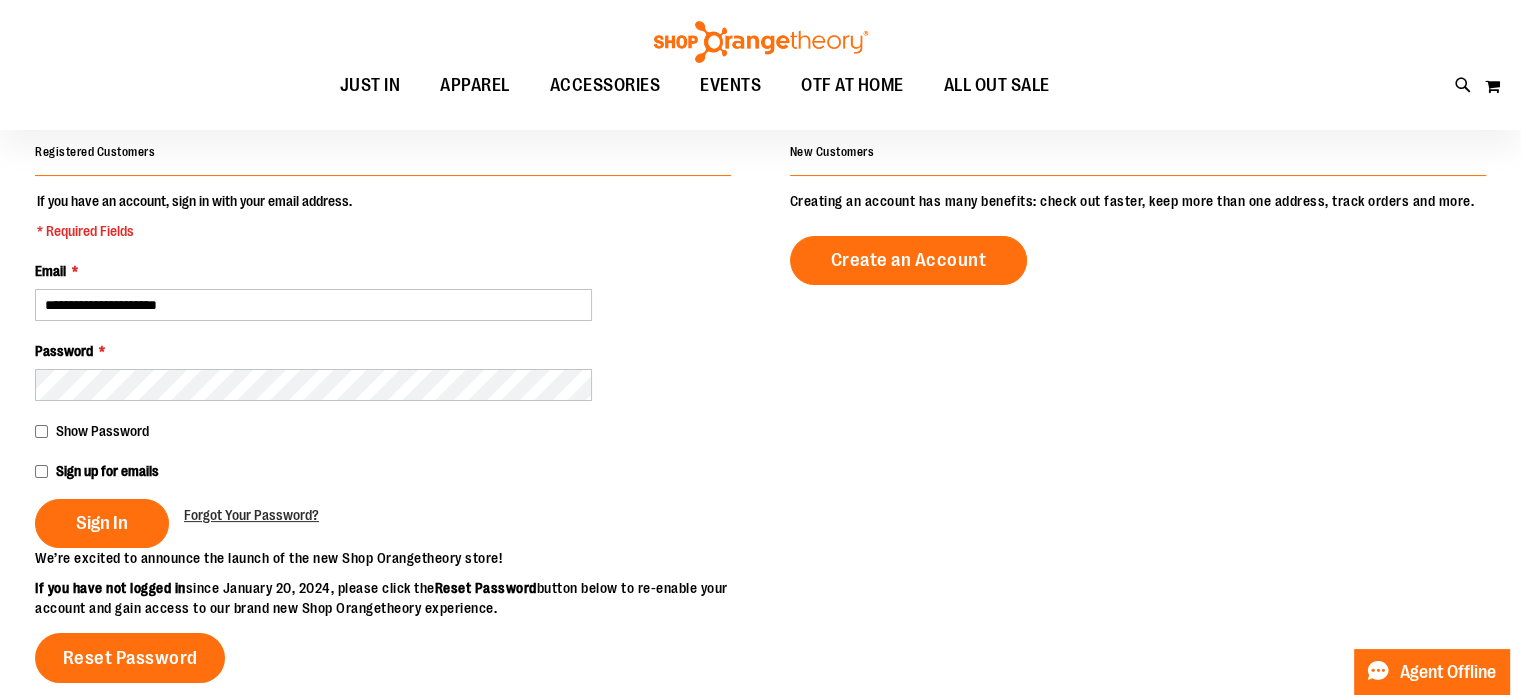 scroll, scrollTop: 79, scrollLeft: 0, axis: vertical 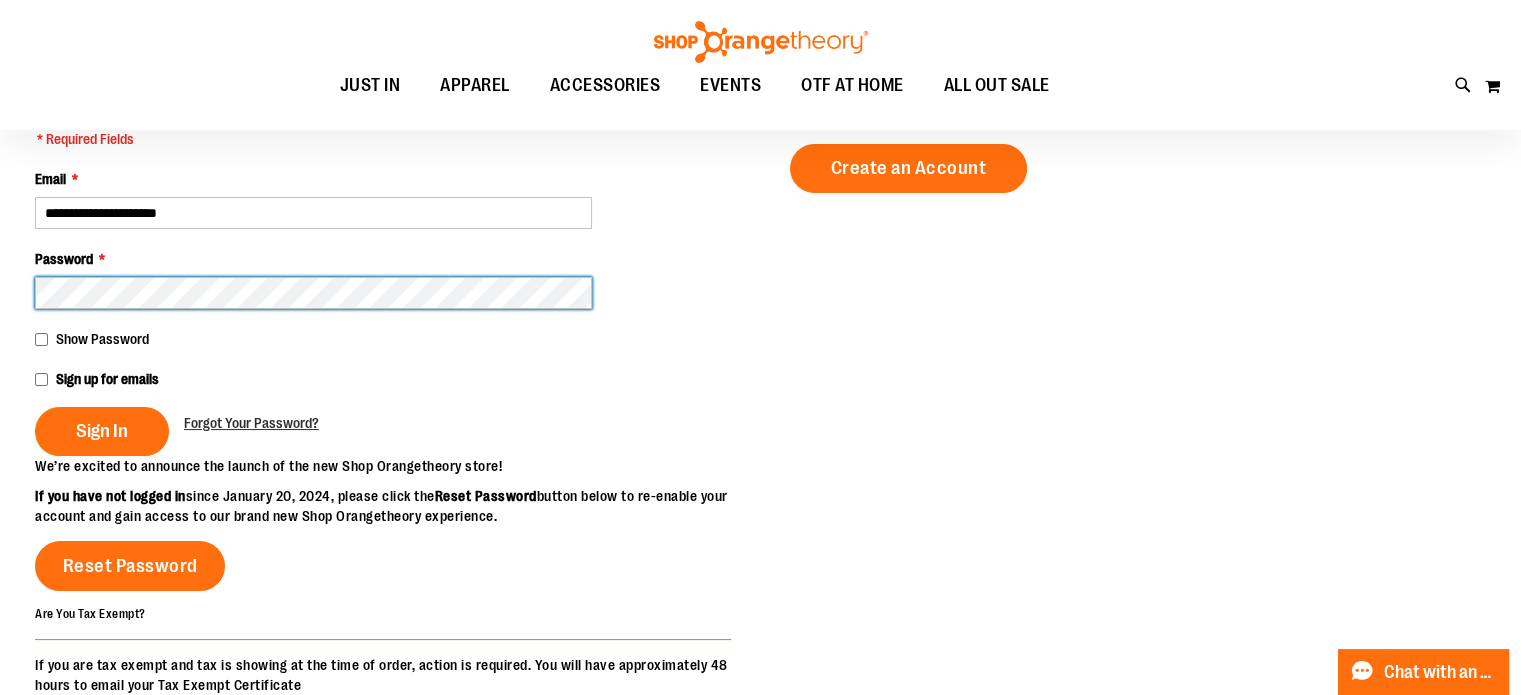 click on "Sign In" at bounding box center (102, 431) 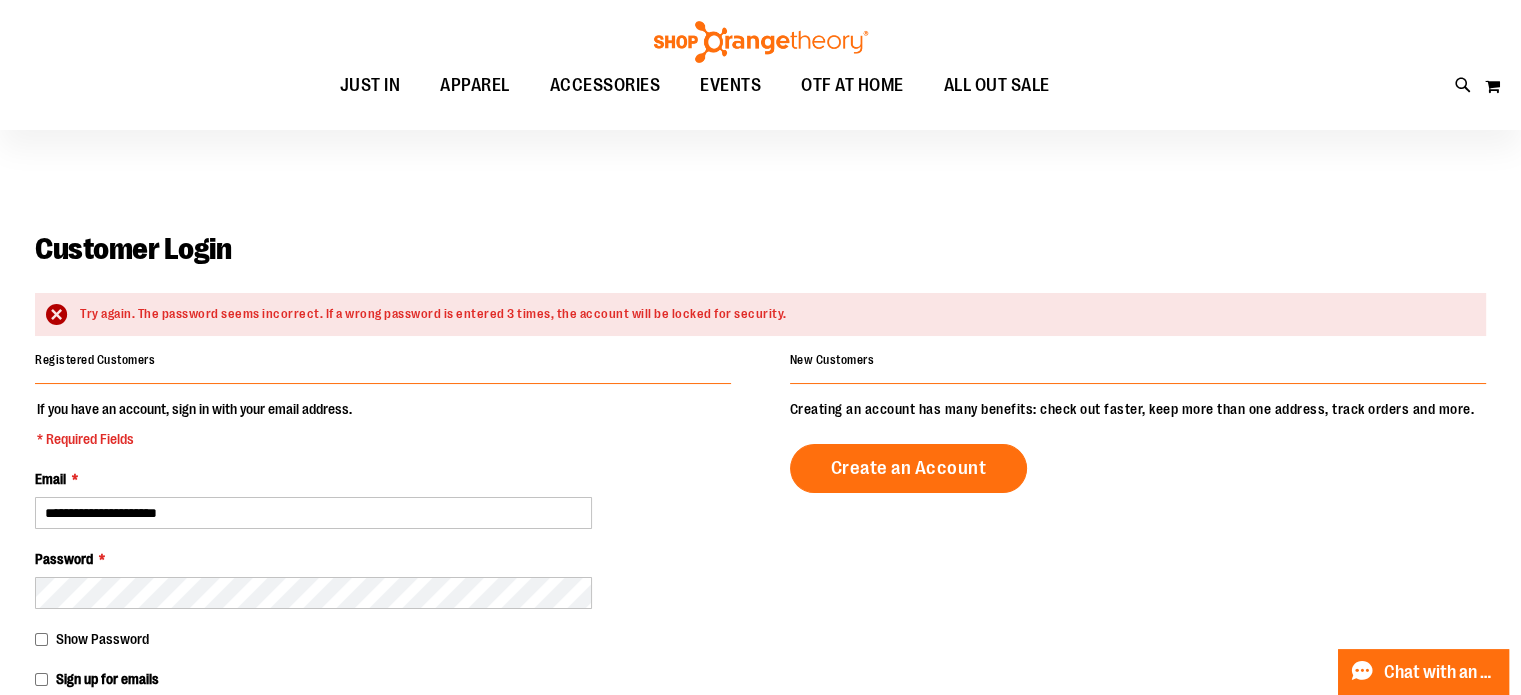 scroll, scrollTop: 100, scrollLeft: 0, axis: vertical 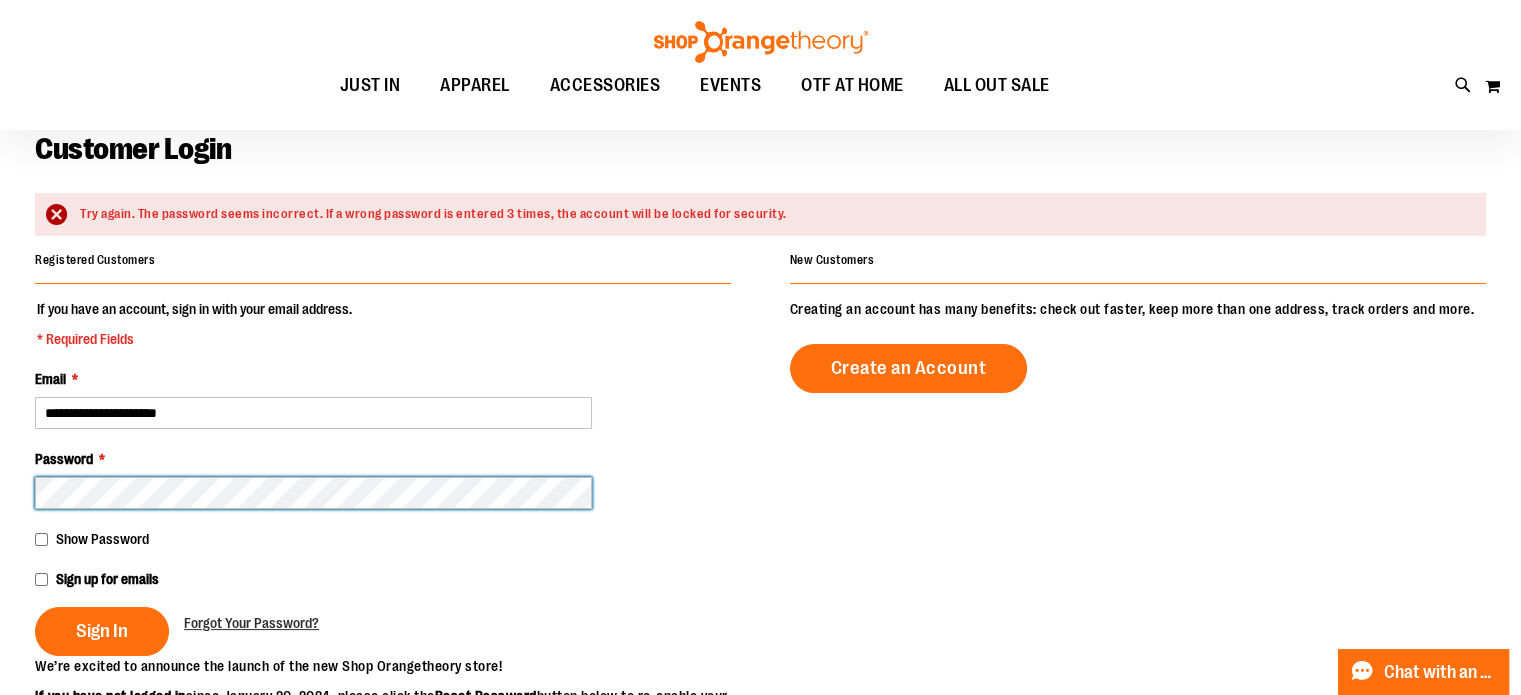 click on "Sign In" at bounding box center (102, 631) 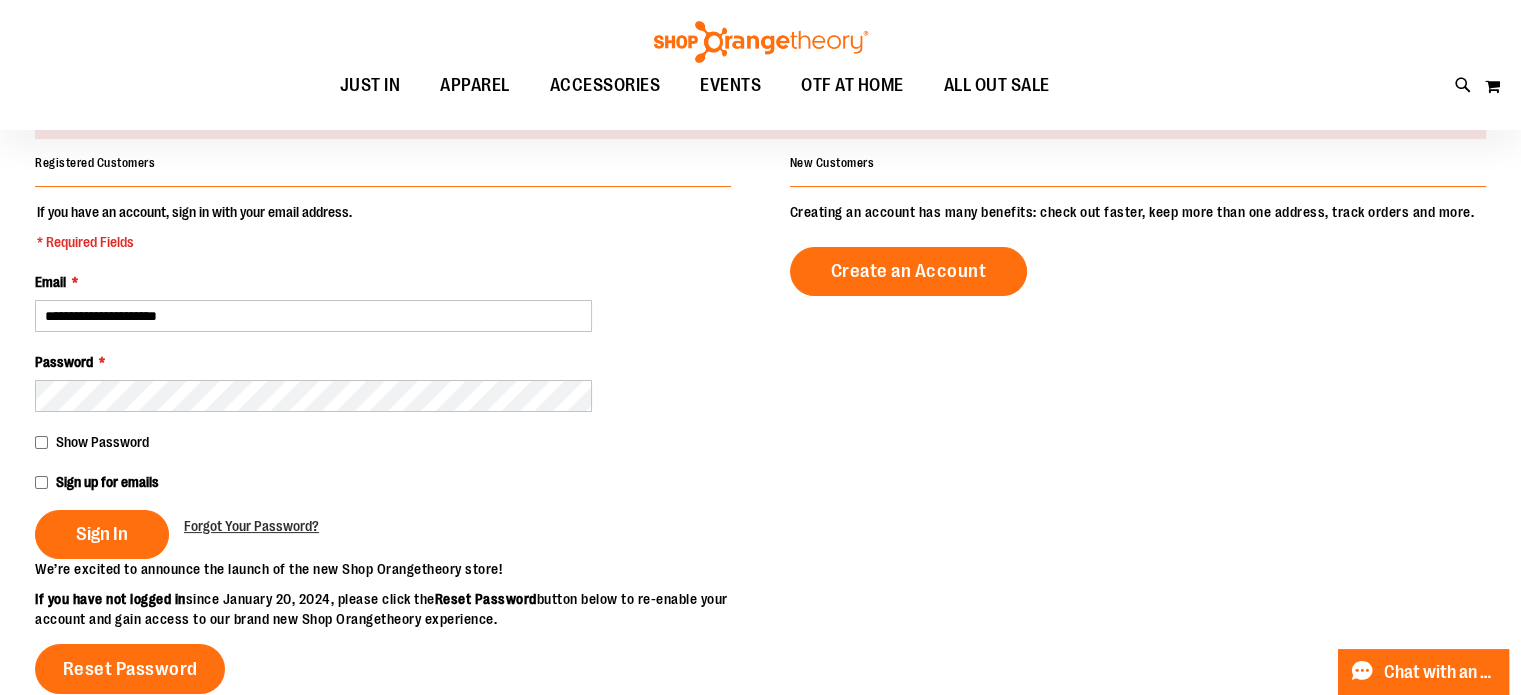scroll, scrollTop: 200, scrollLeft: 0, axis: vertical 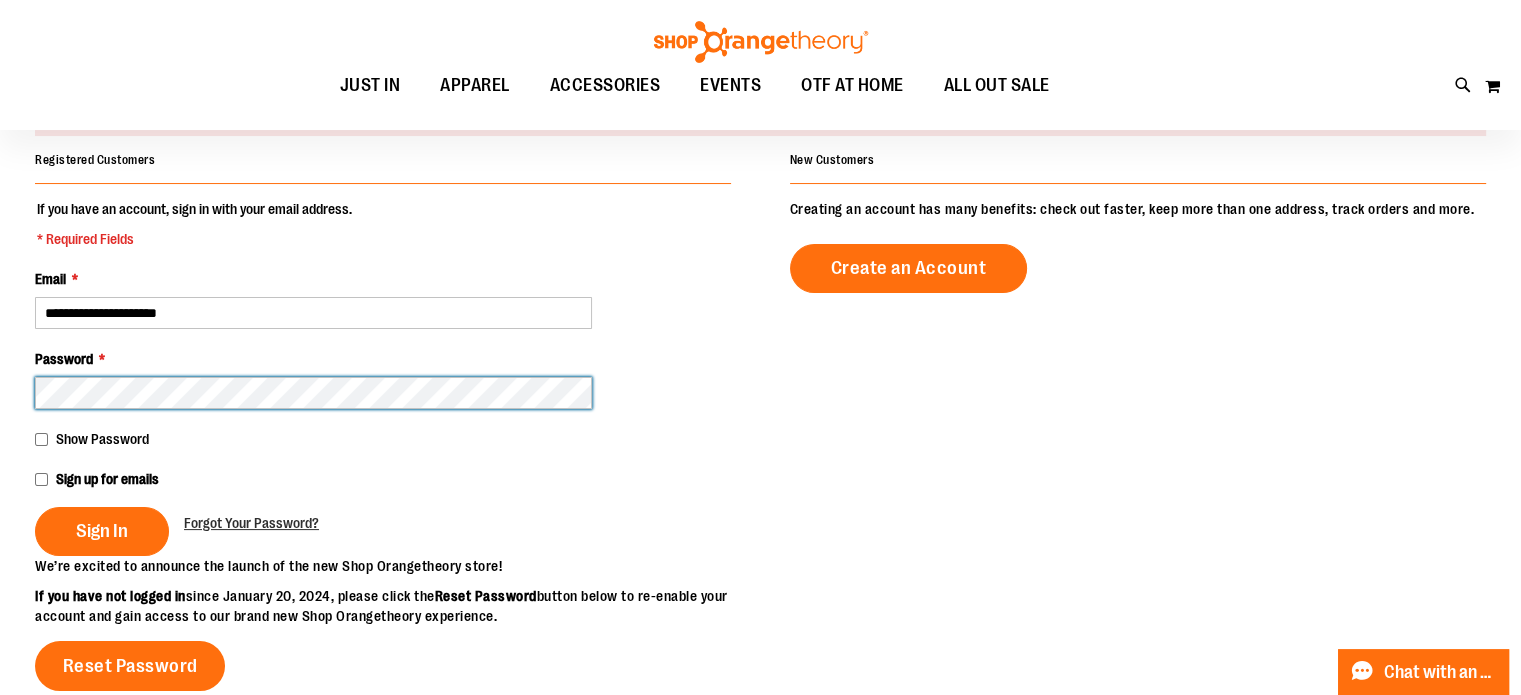 click on "Sign In" at bounding box center [102, 531] 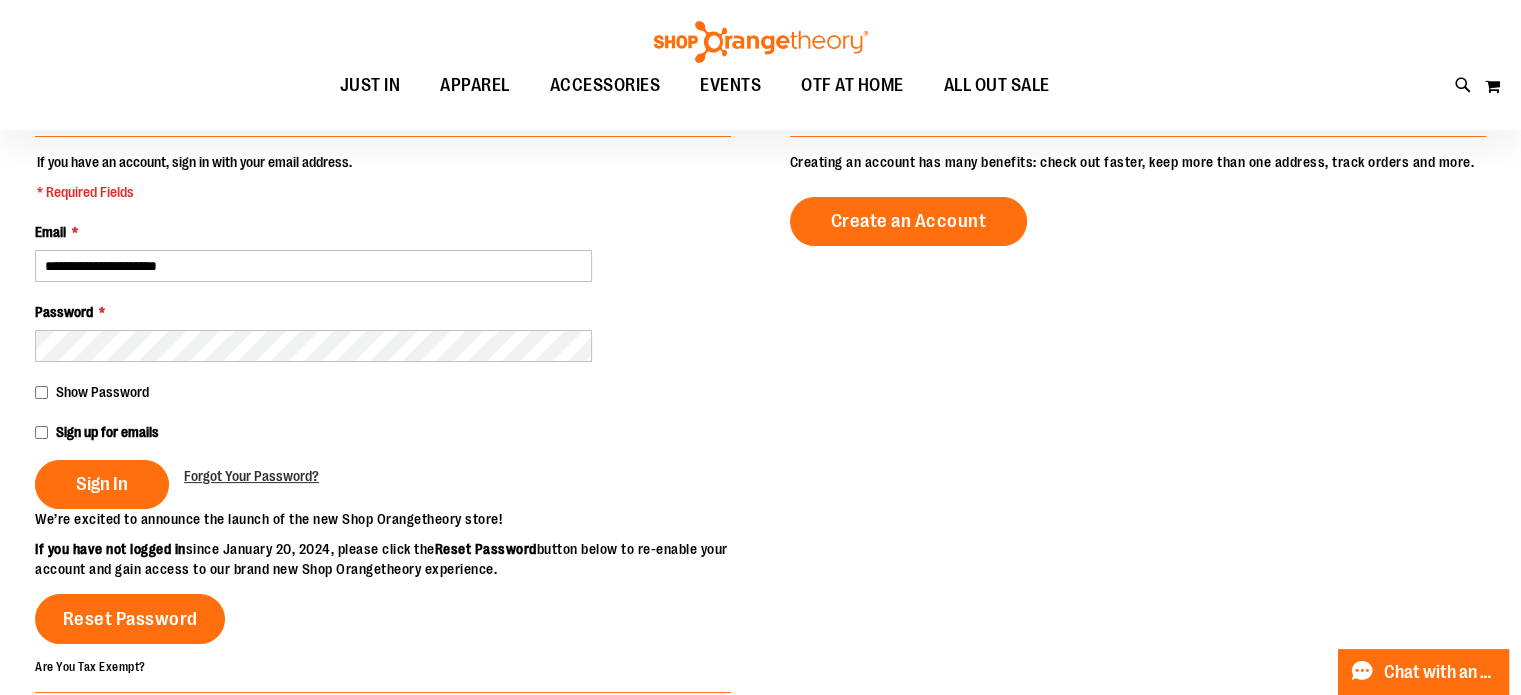 scroll, scrollTop: 300, scrollLeft: 0, axis: vertical 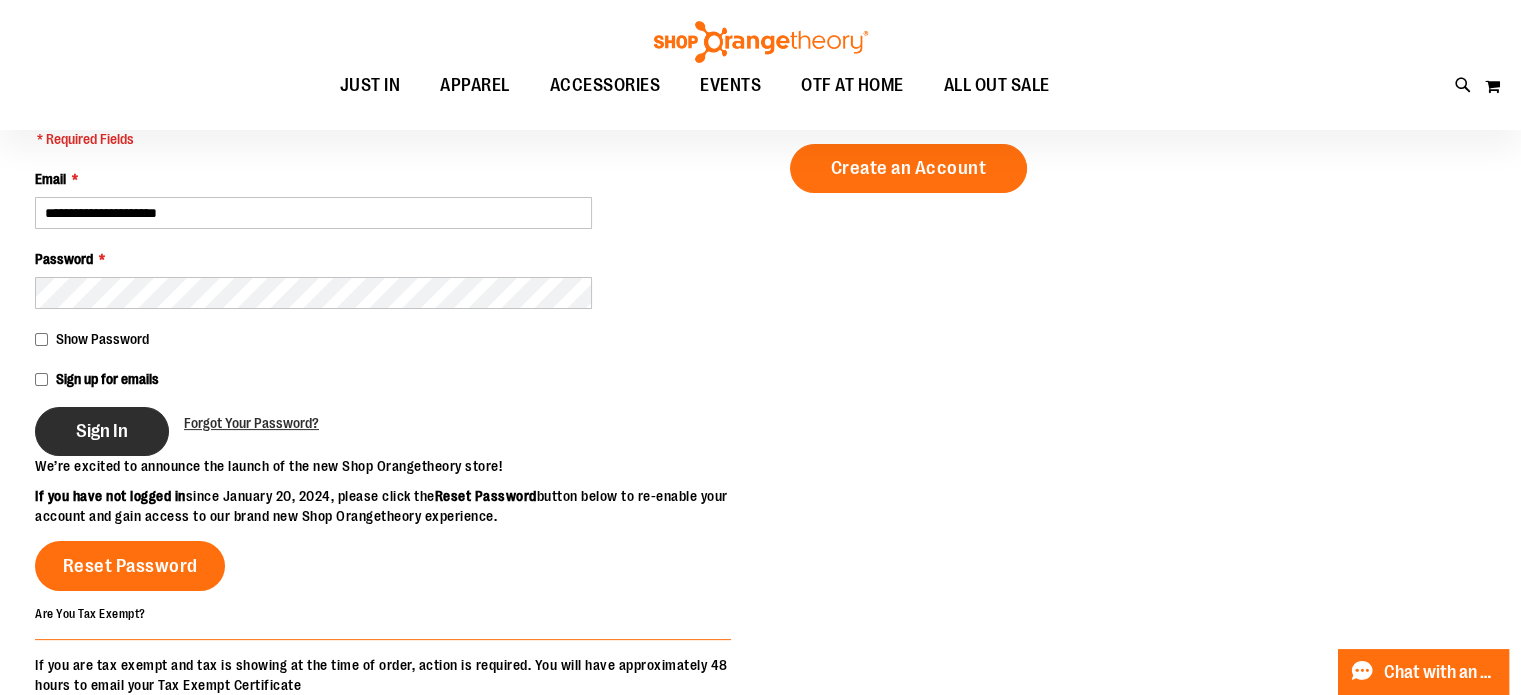 click on "Sign In" at bounding box center [102, 431] 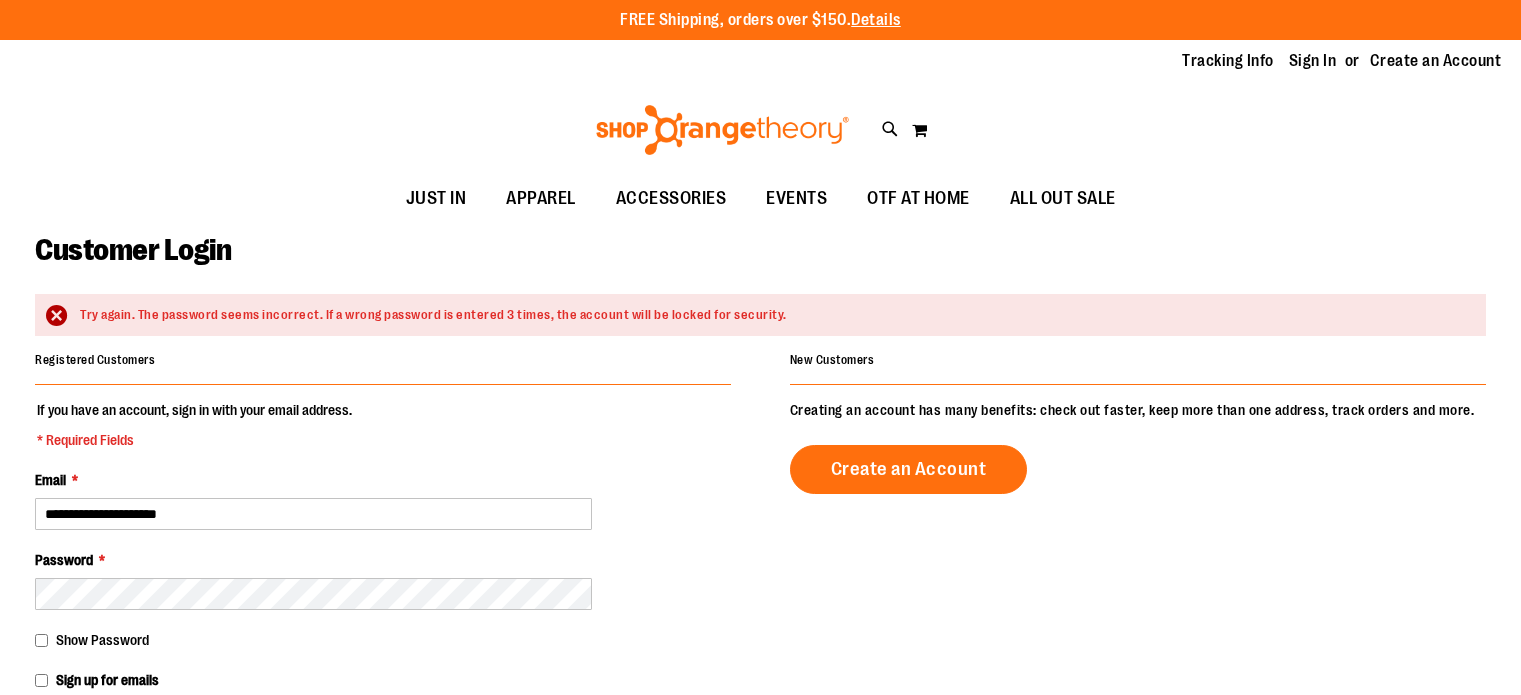 scroll, scrollTop: 0, scrollLeft: 0, axis: both 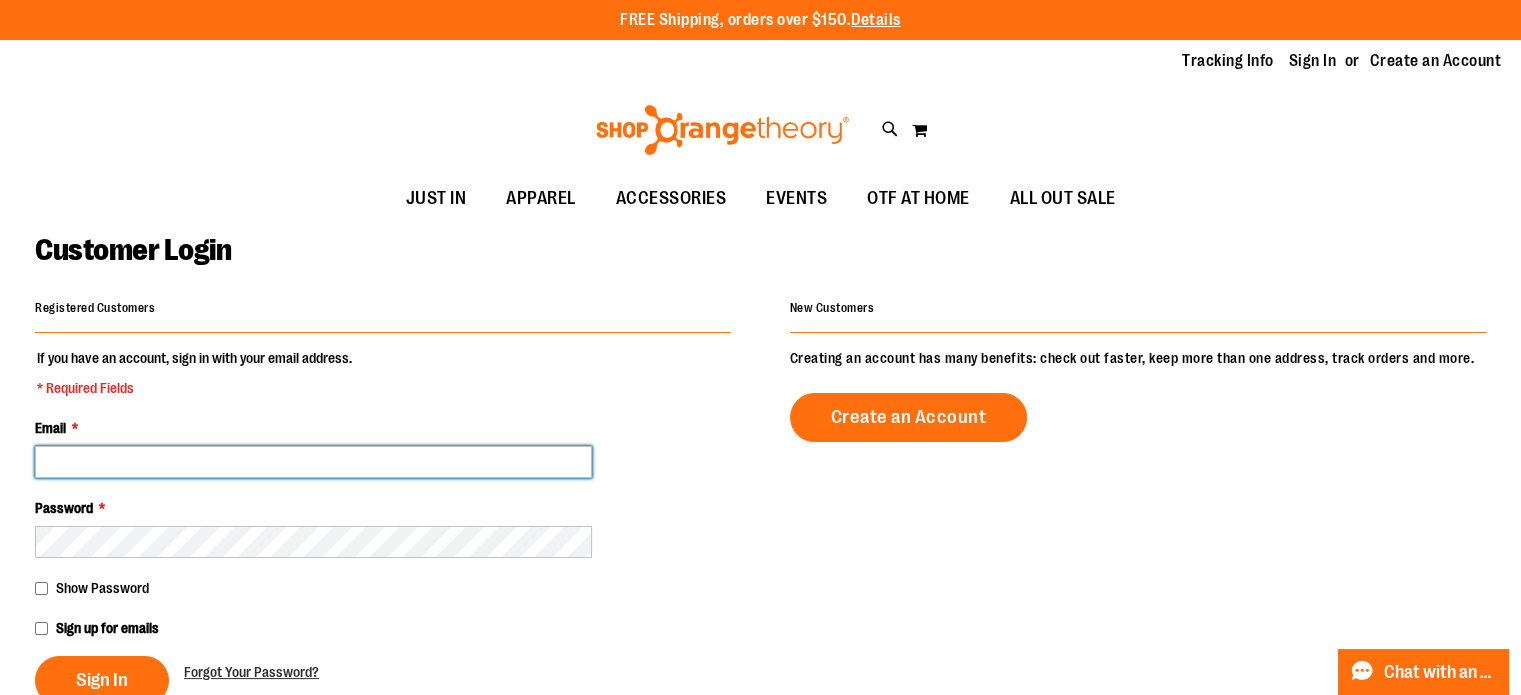 click on "Email *" at bounding box center [313, 462] 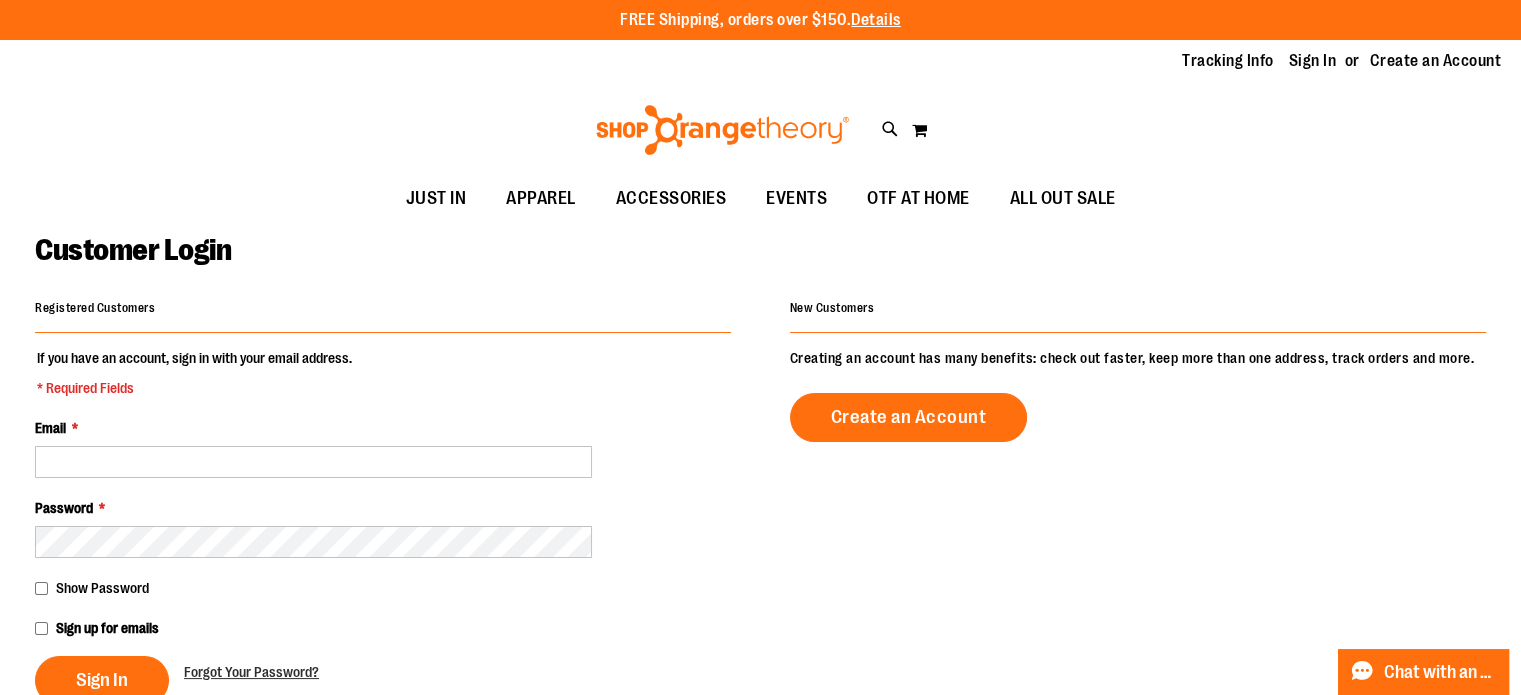click on "Email *" at bounding box center (383, 448) 